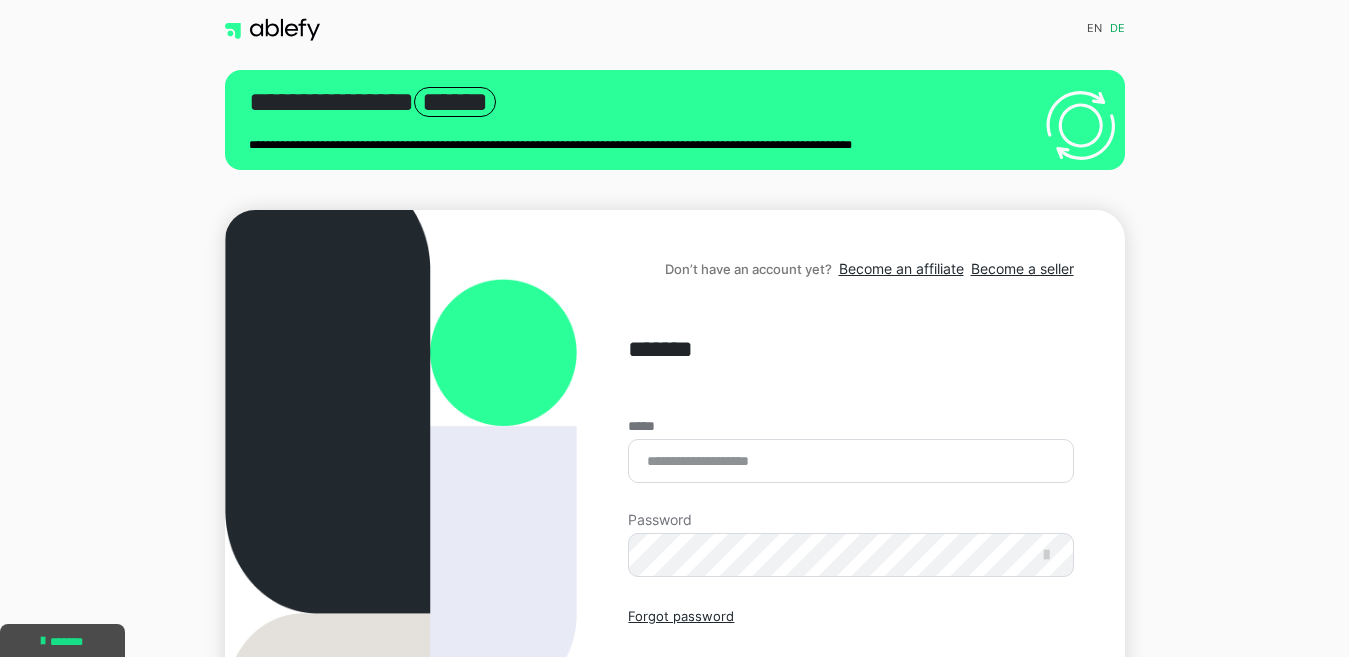 scroll, scrollTop: 0, scrollLeft: 0, axis: both 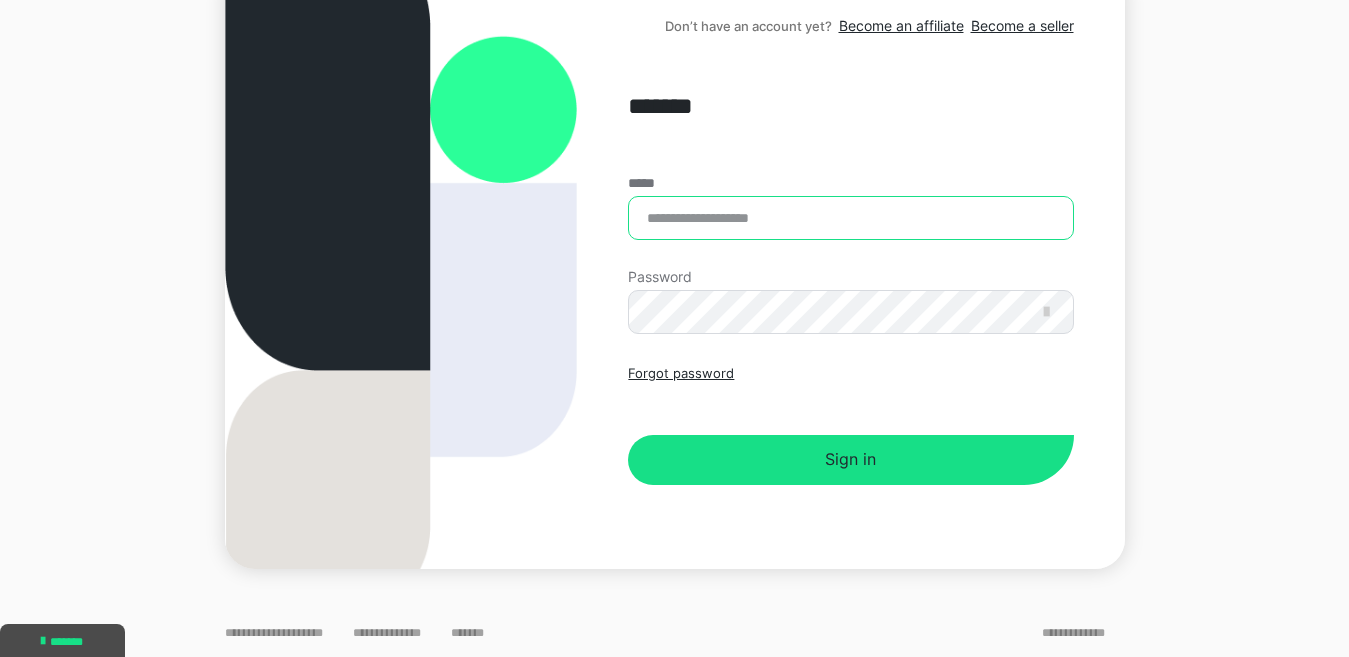 click on "*****" at bounding box center (850, 218) 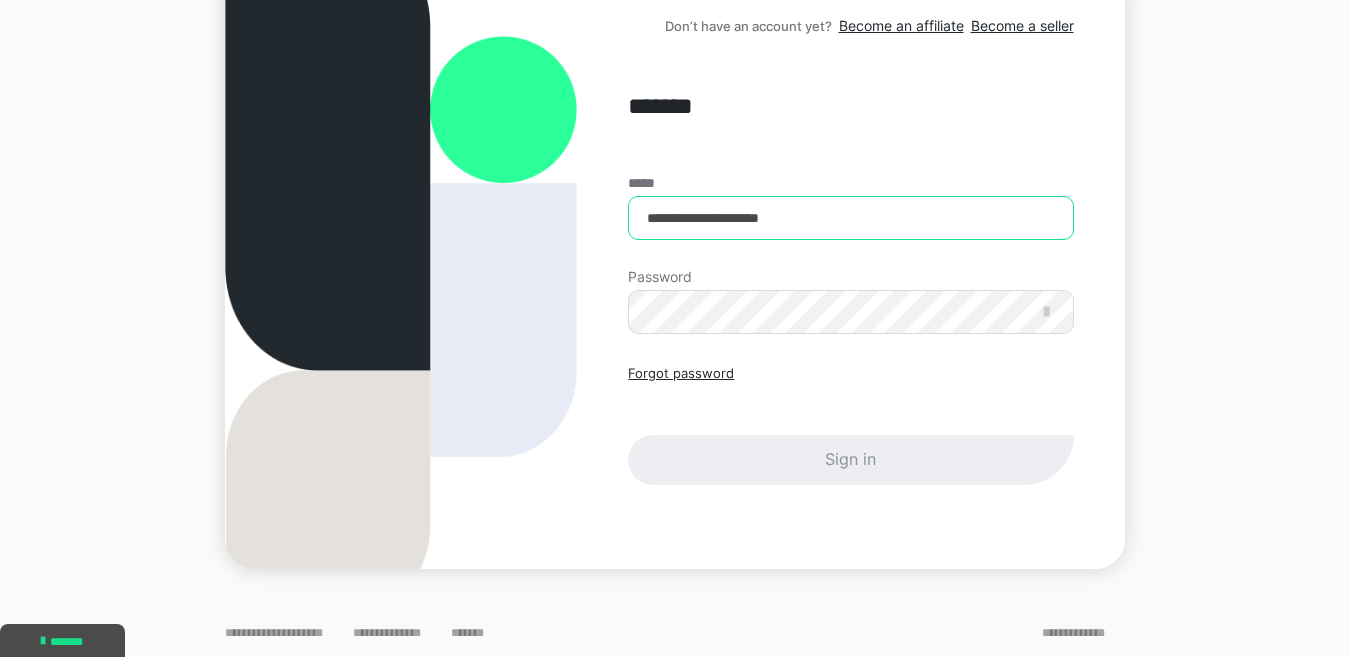 type on "**********" 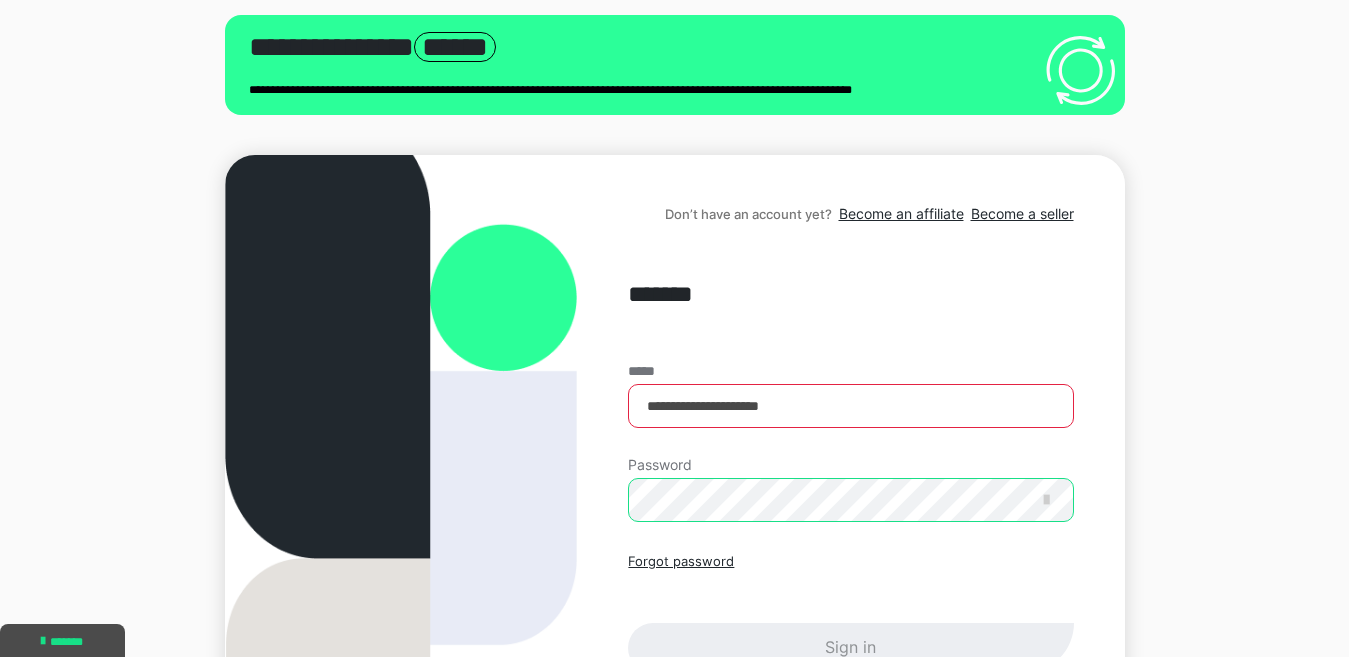 scroll, scrollTop: 3, scrollLeft: 0, axis: vertical 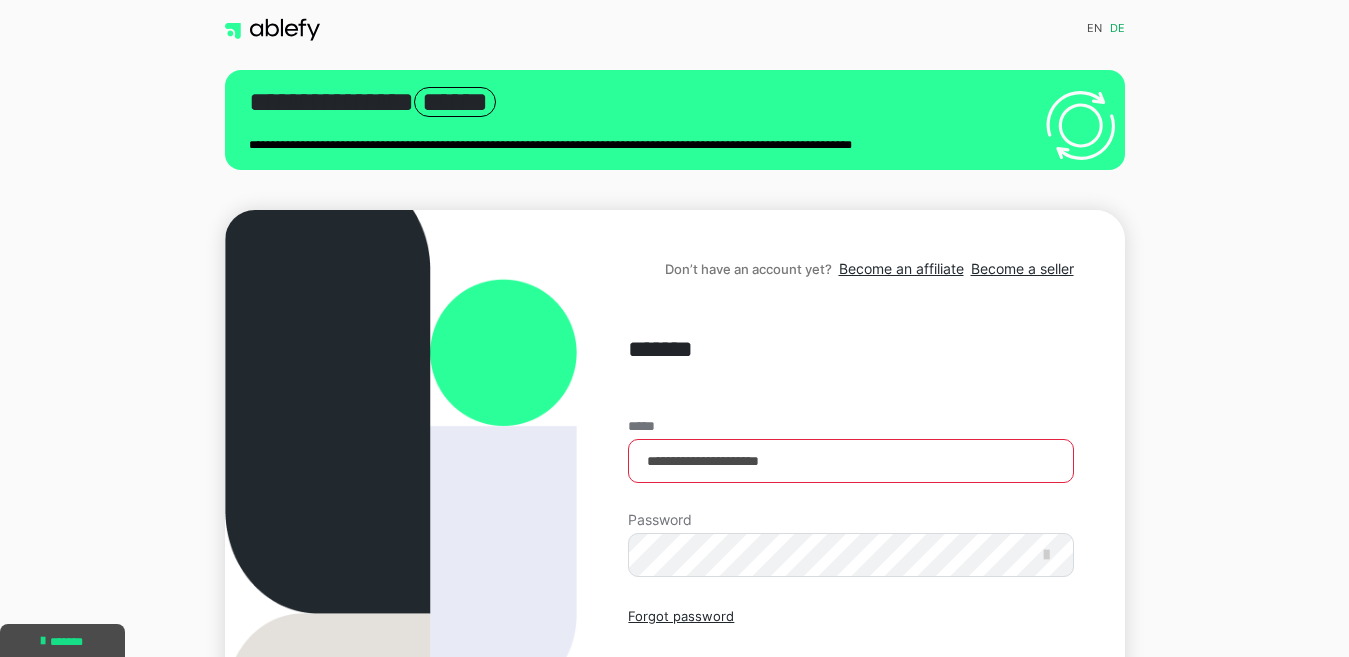 click on "de" at bounding box center (1117, 30) 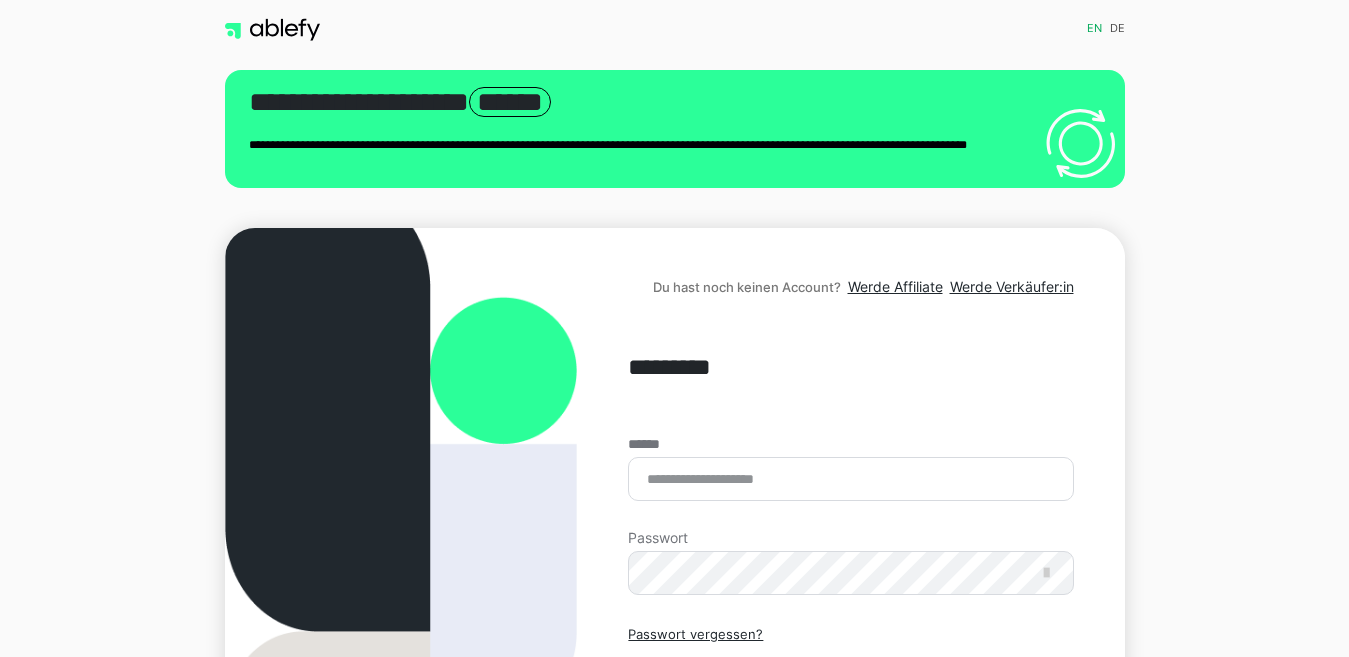 scroll, scrollTop: 0, scrollLeft: 0, axis: both 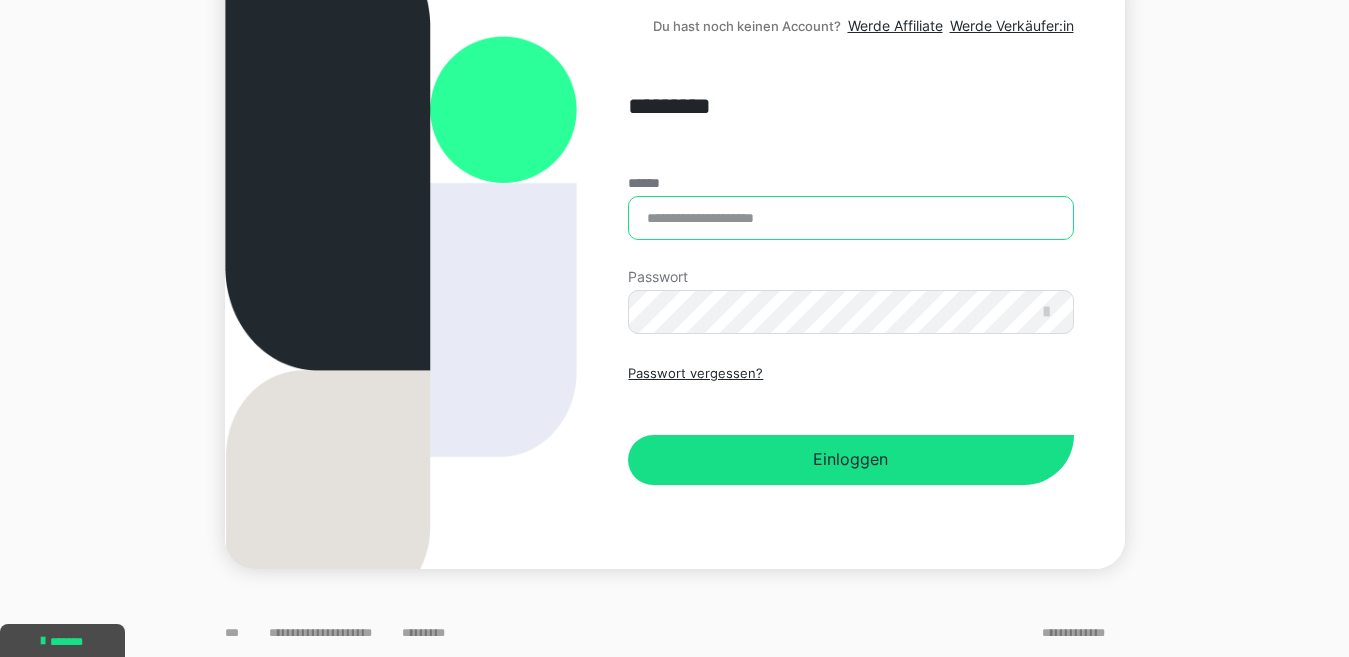 click on "******" at bounding box center [850, 218] 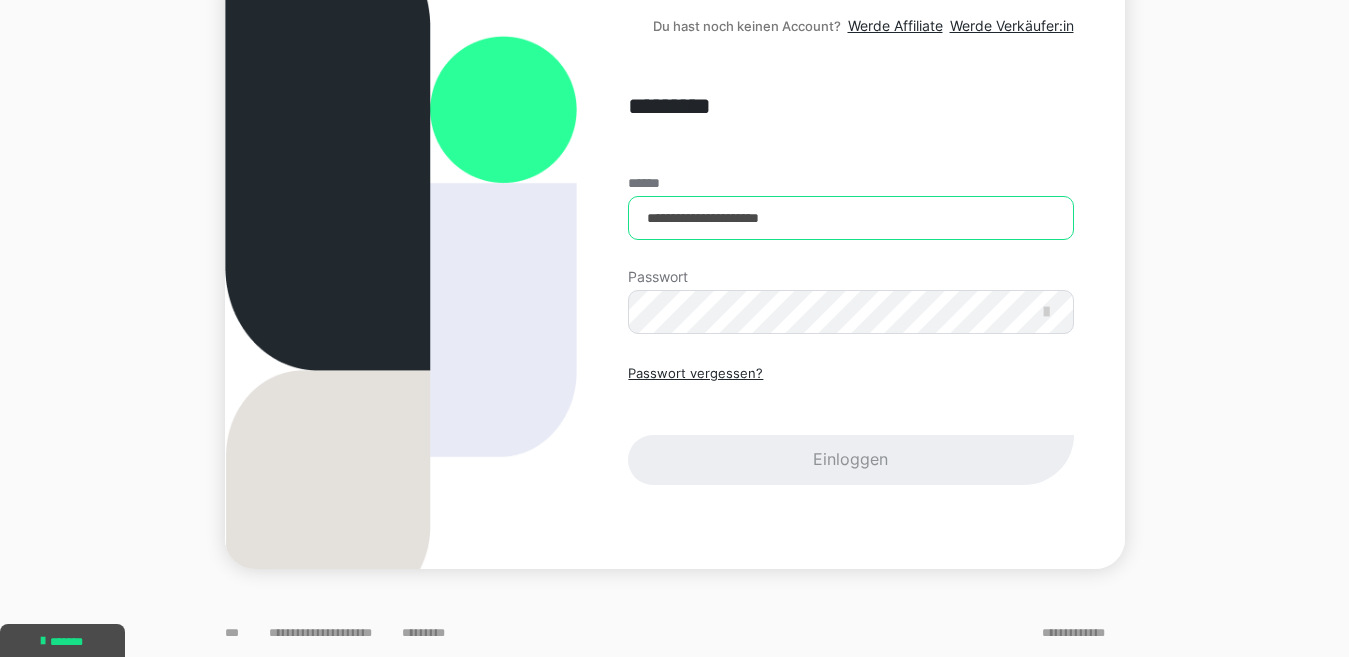 type on "**********" 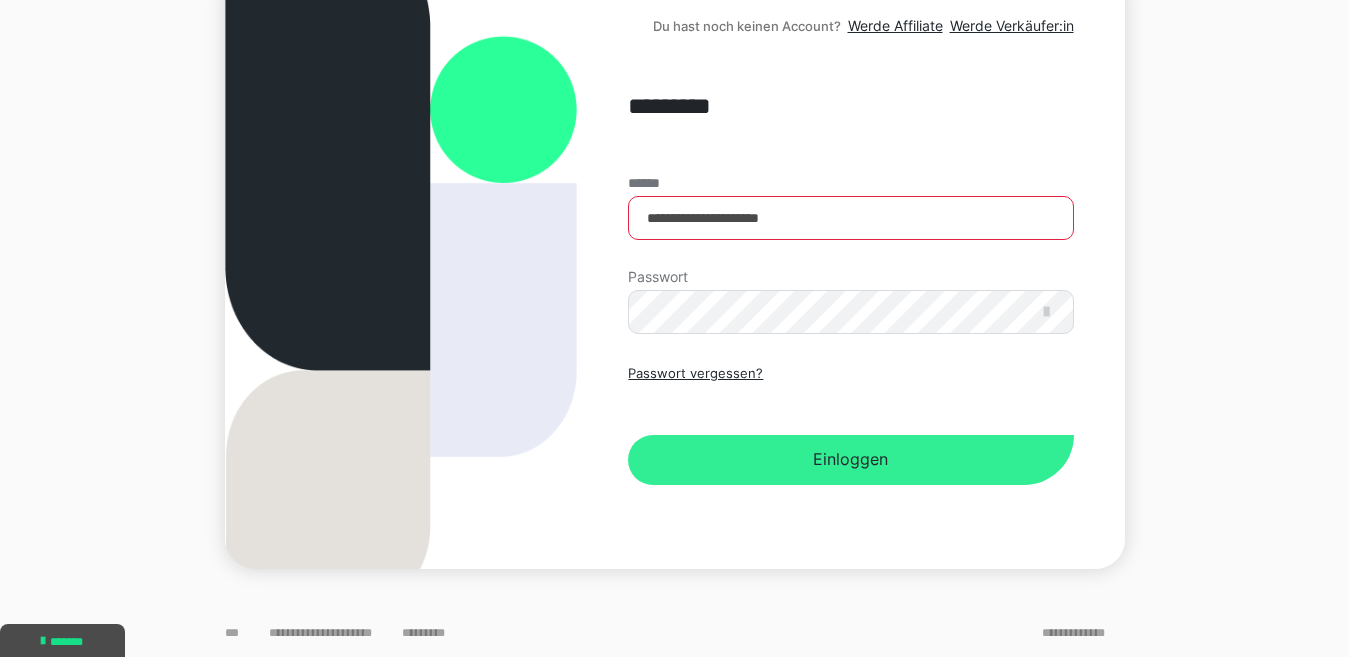 click on "Einloggen" at bounding box center [850, 460] 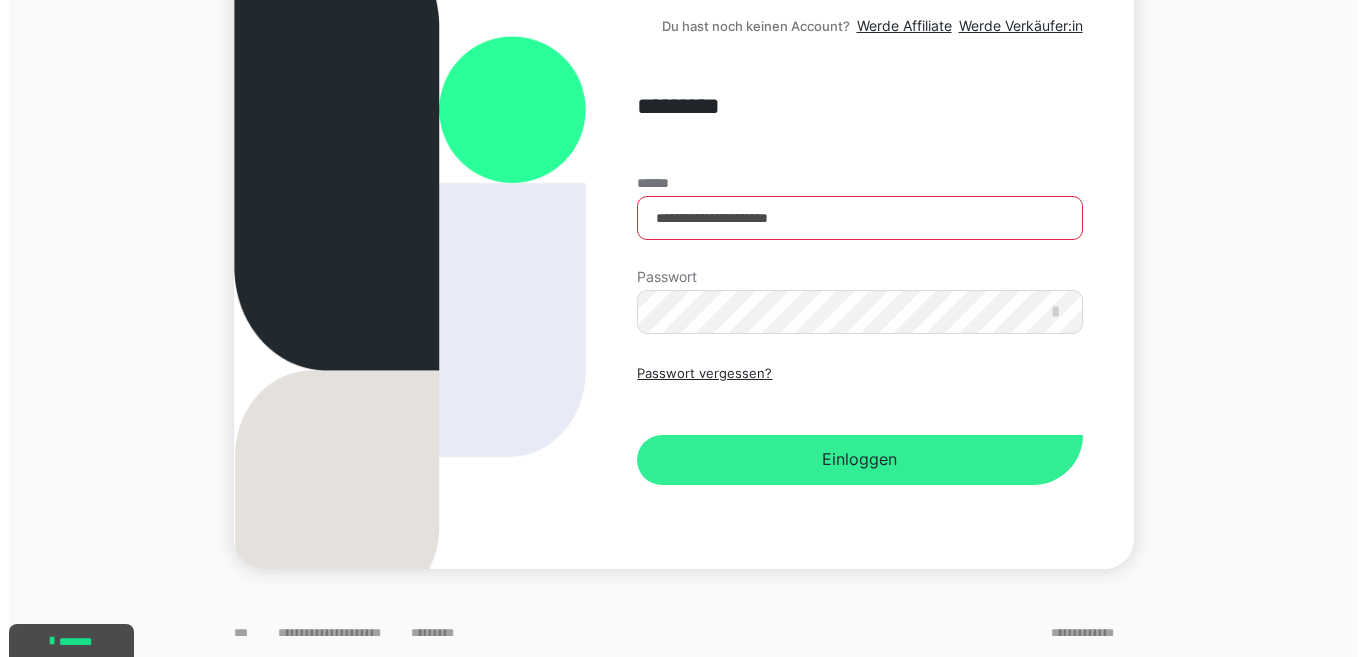 scroll, scrollTop: 0, scrollLeft: 0, axis: both 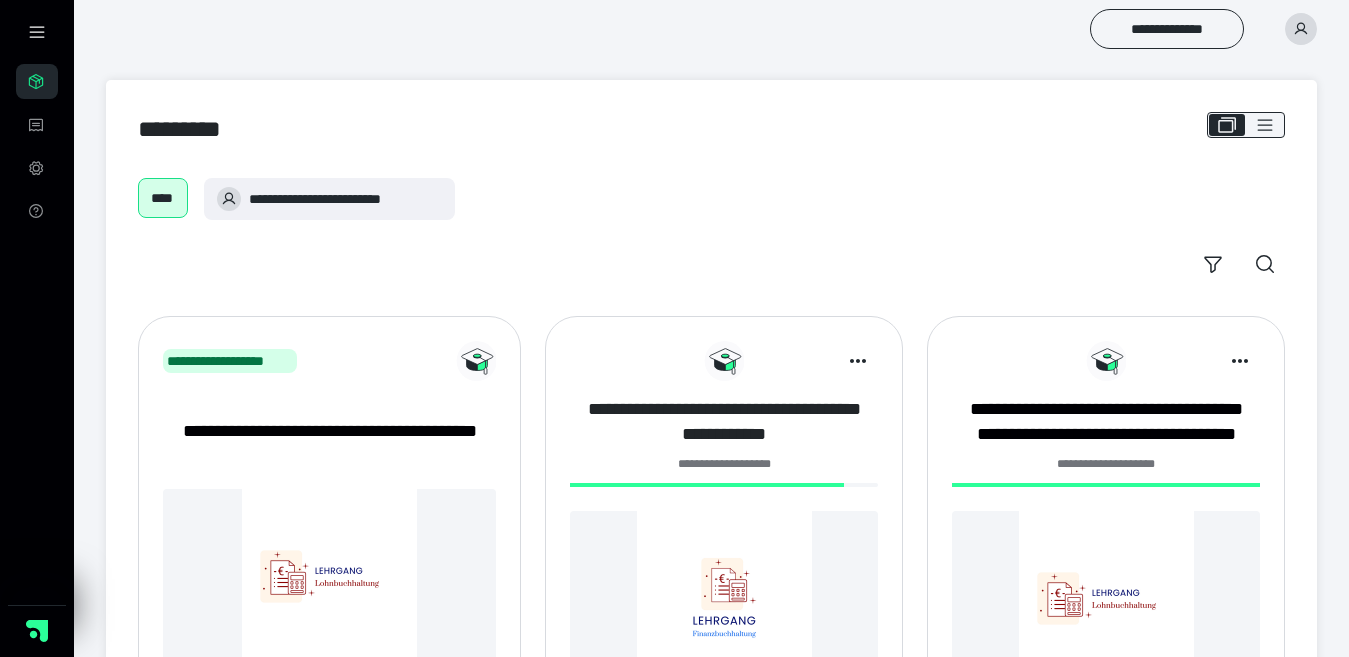 click on "**********" at bounding box center (724, 422) 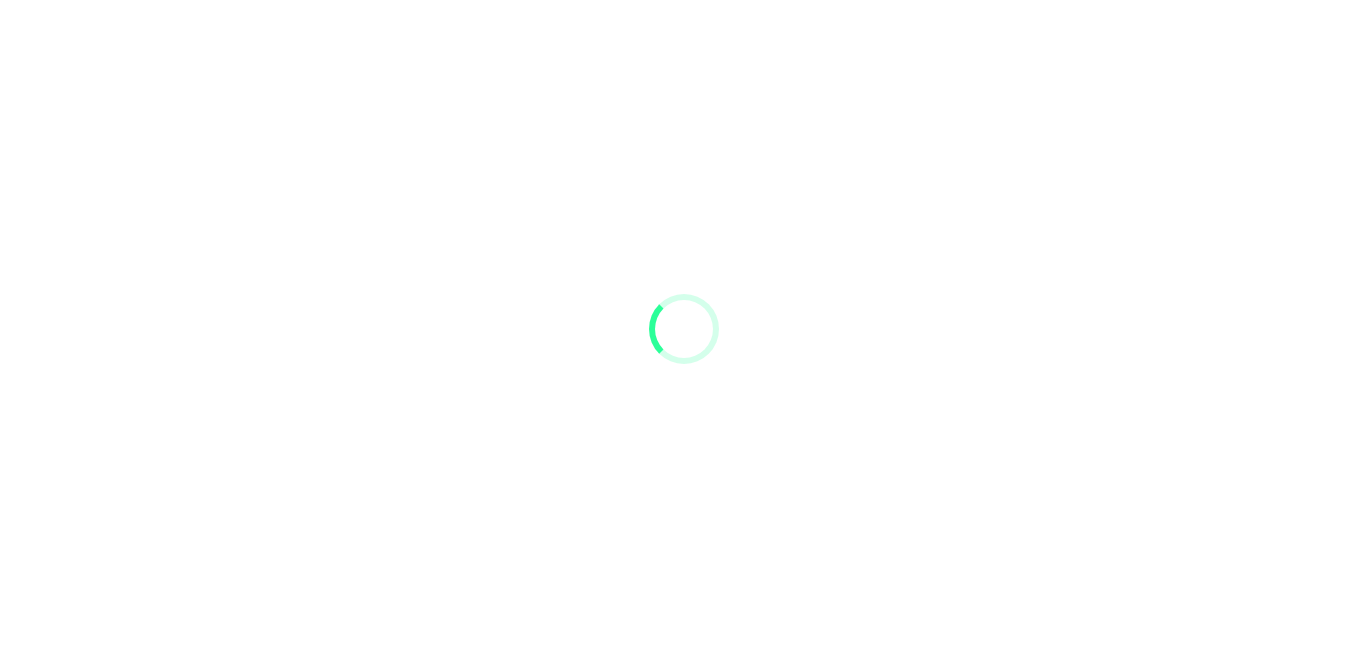 scroll, scrollTop: 0, scrollLeft: 0, axis: both 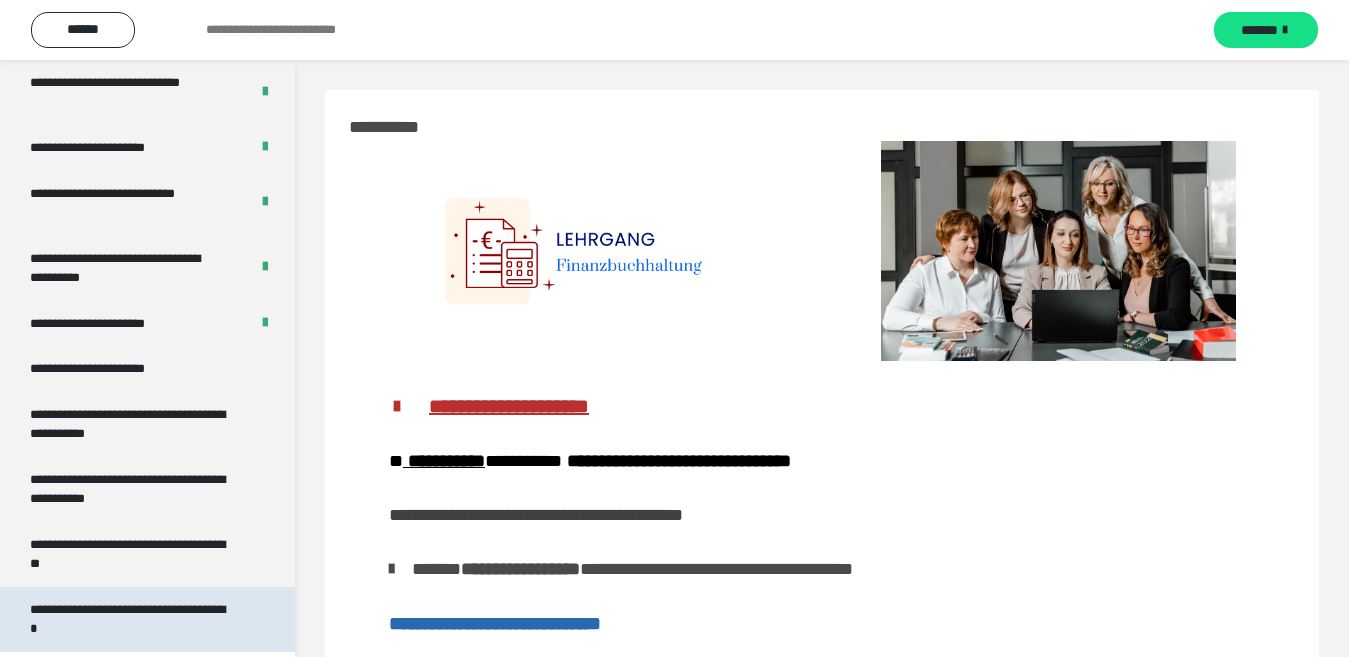 click on "**********" at bounding box center (131, 619) 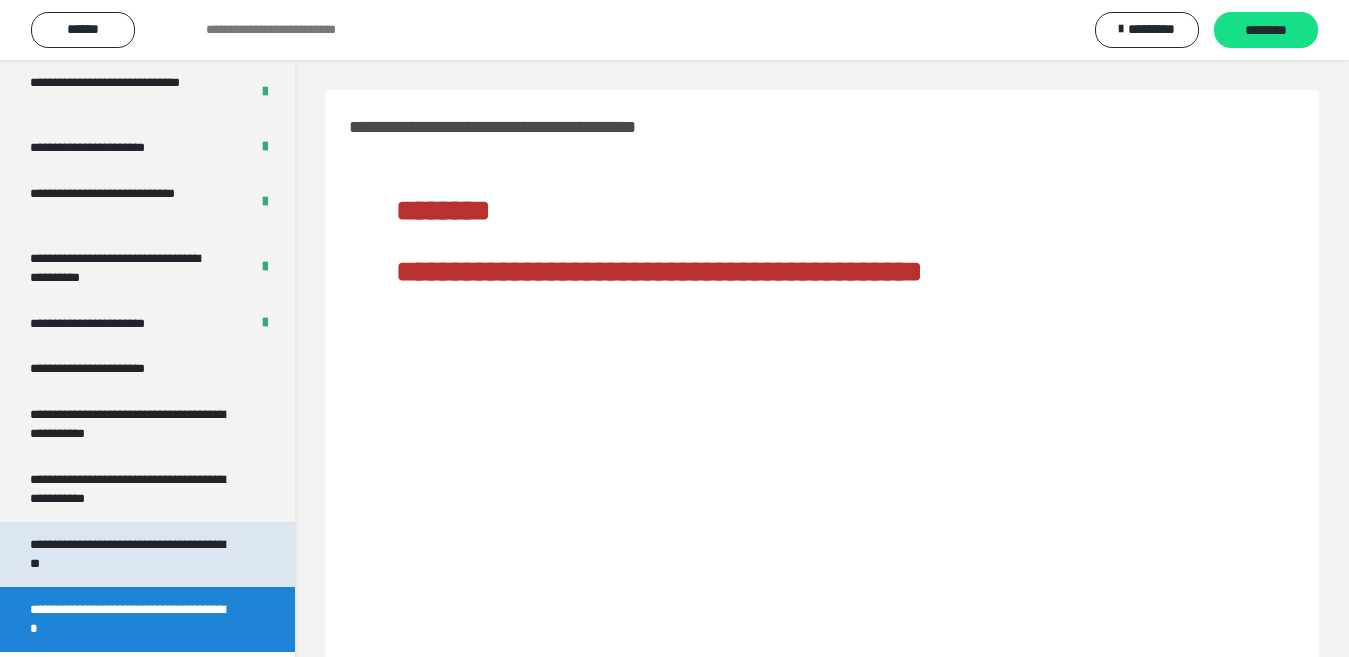 click on "**********" at bounding box center (131, 554) 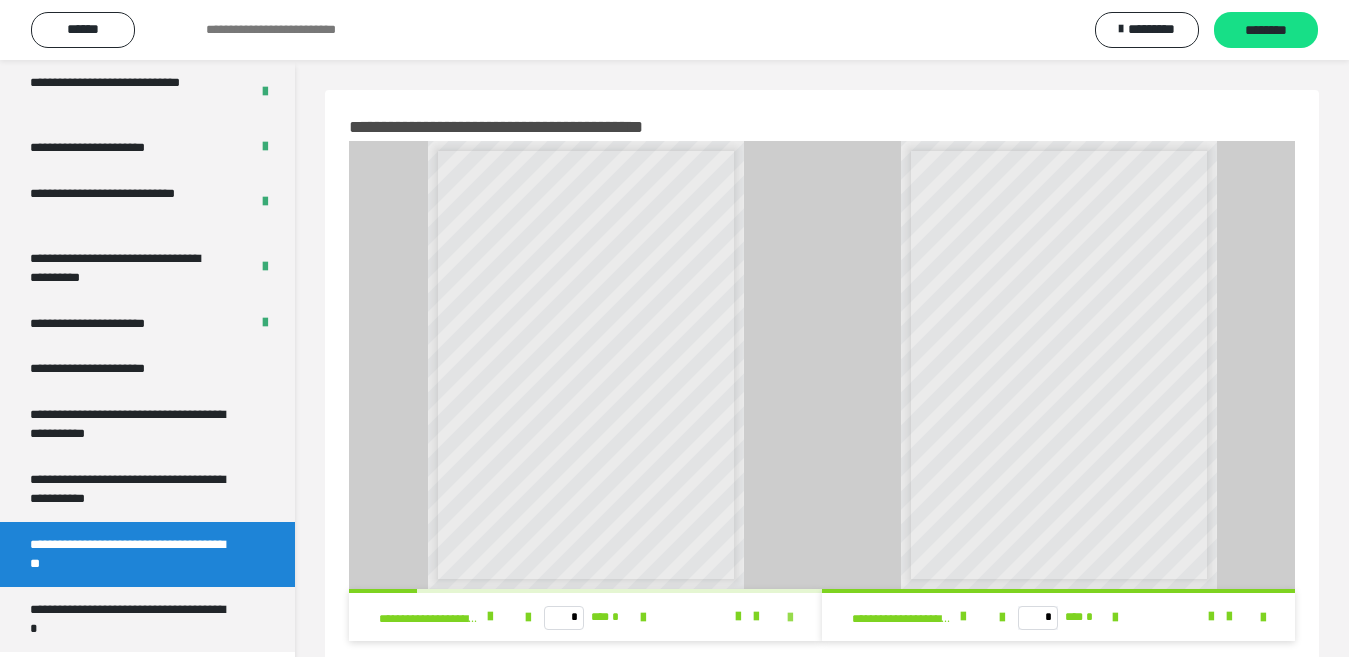 click at bounding box center [790, 618] 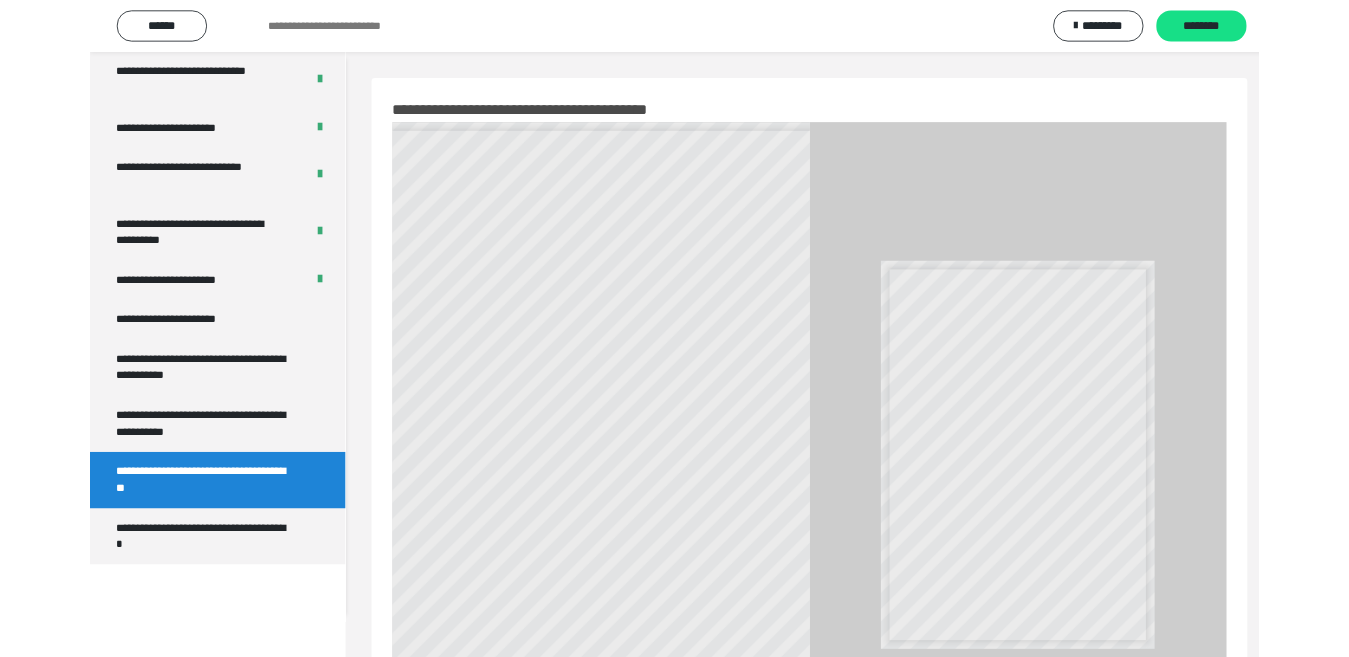 scroll, scrollTop: 3876, scrollLeft: 0, axis: vertical 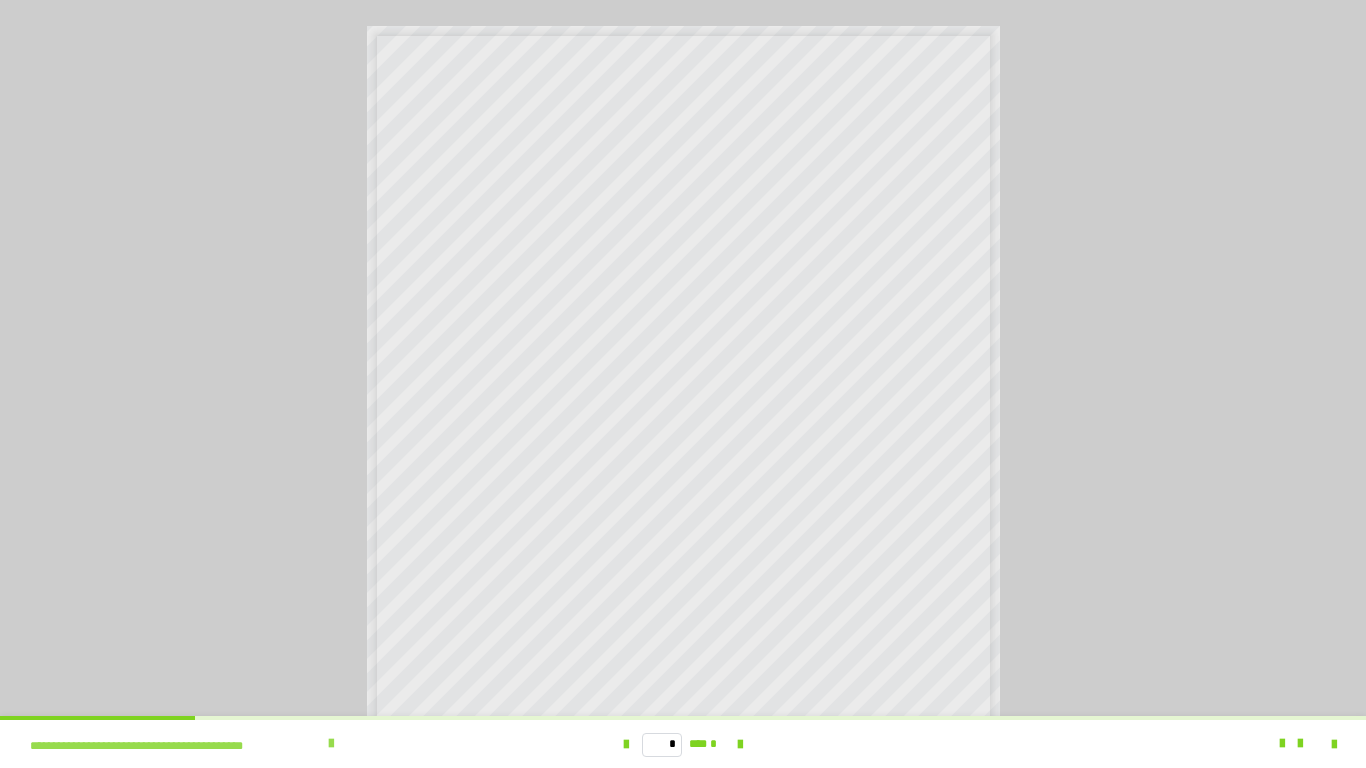 click at bounding box center (331, 744) 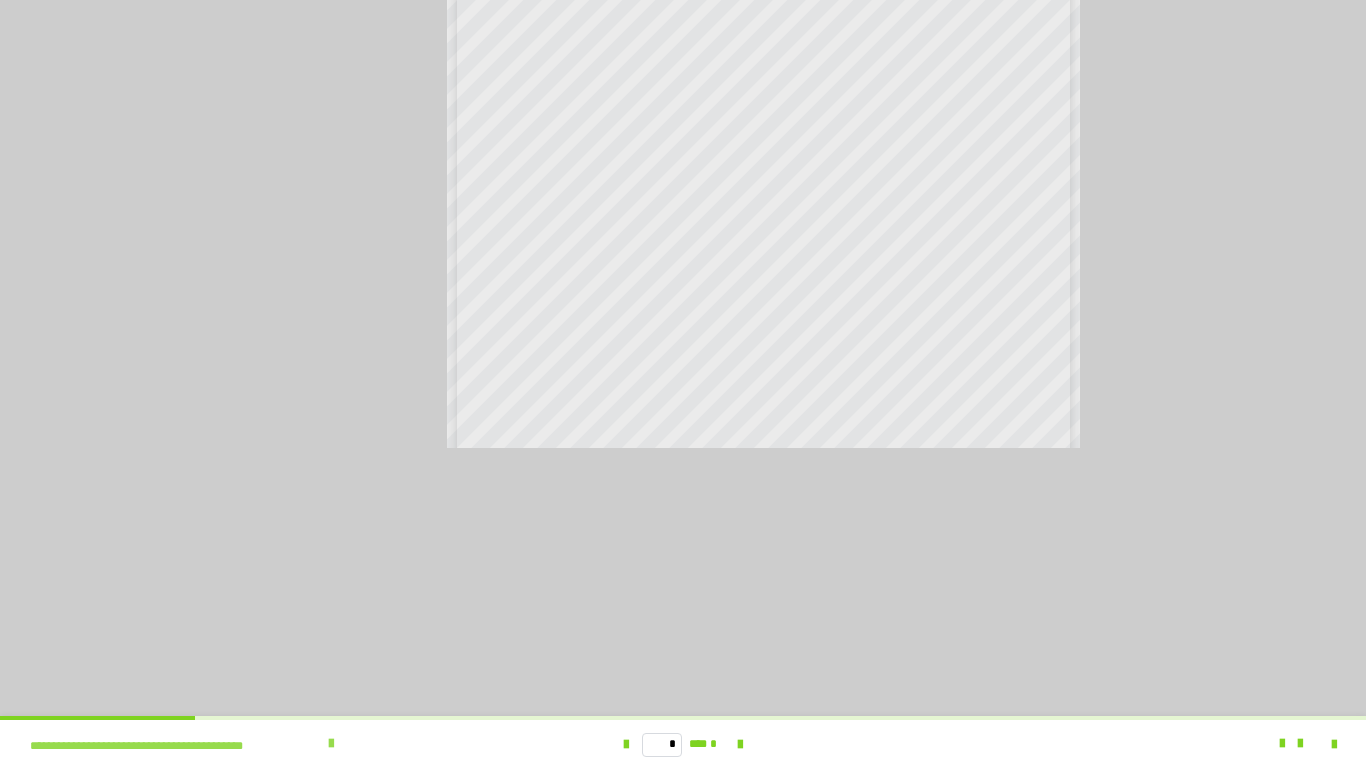 scroll, scrollTop: 3987, scrollLeft: 0, axis: vertical 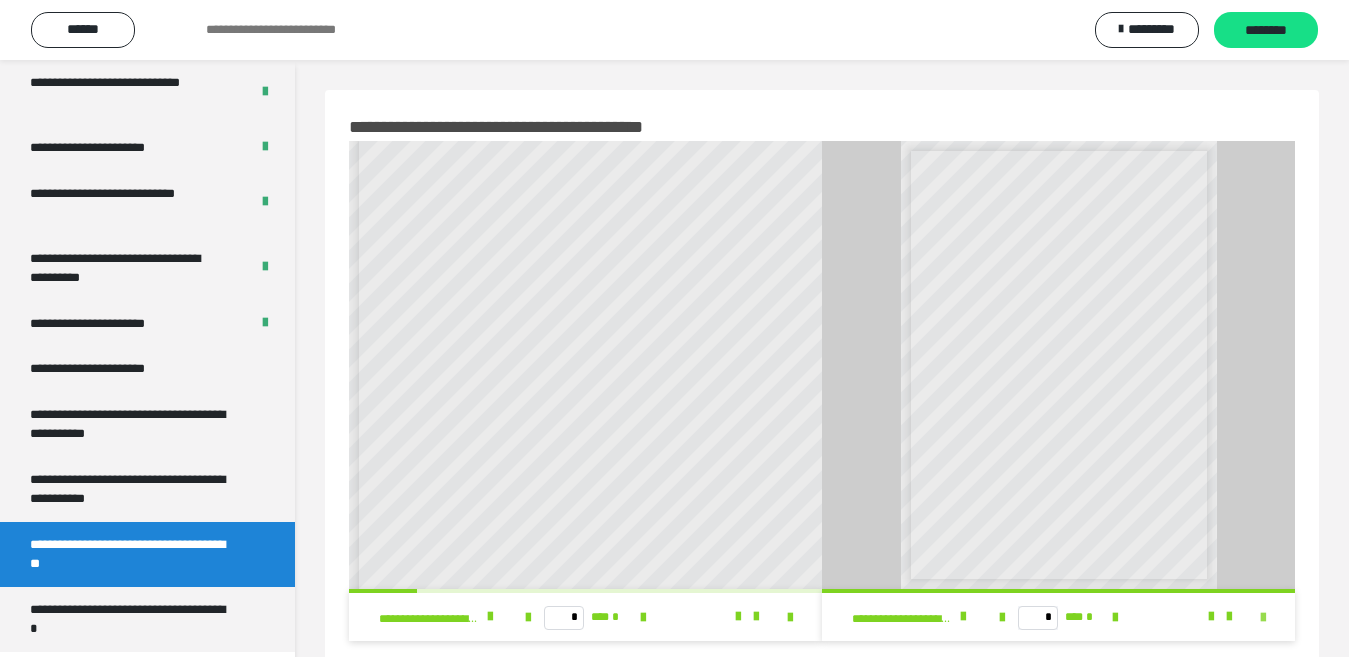 click at bounding box center (1263, 618) 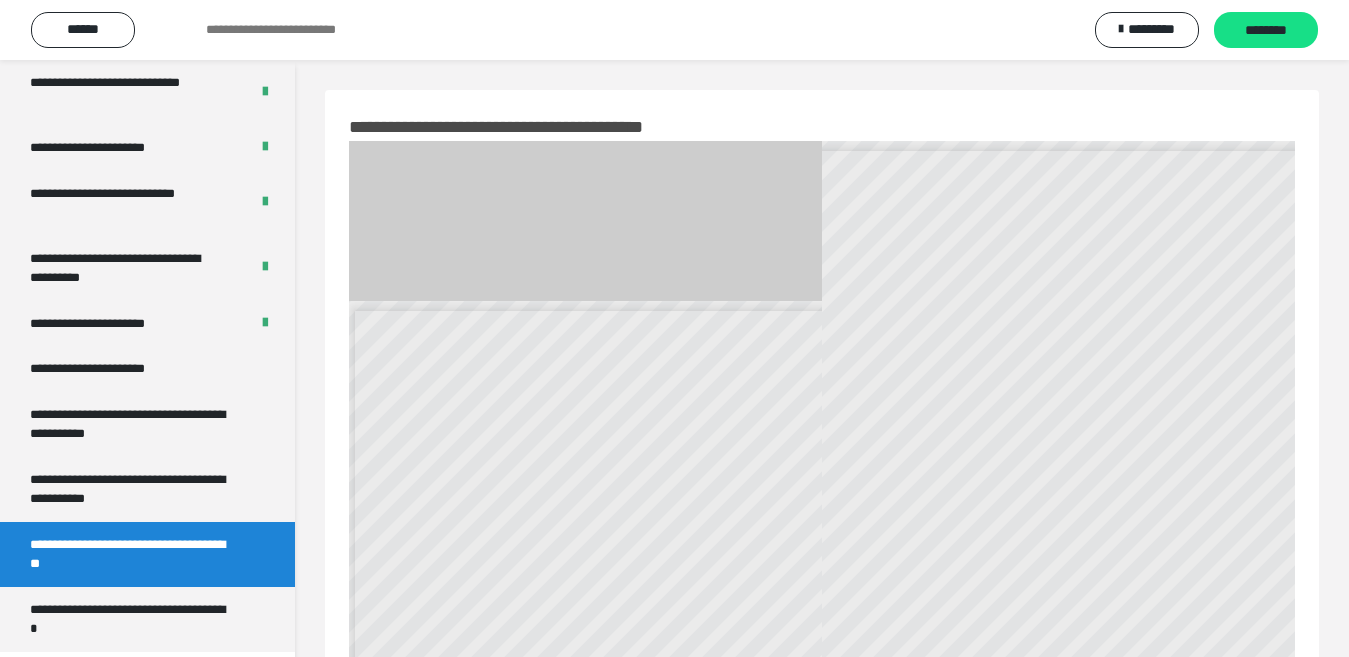 scroll, scrollTop: 3876, scrollLeft: 0, axis: vertical 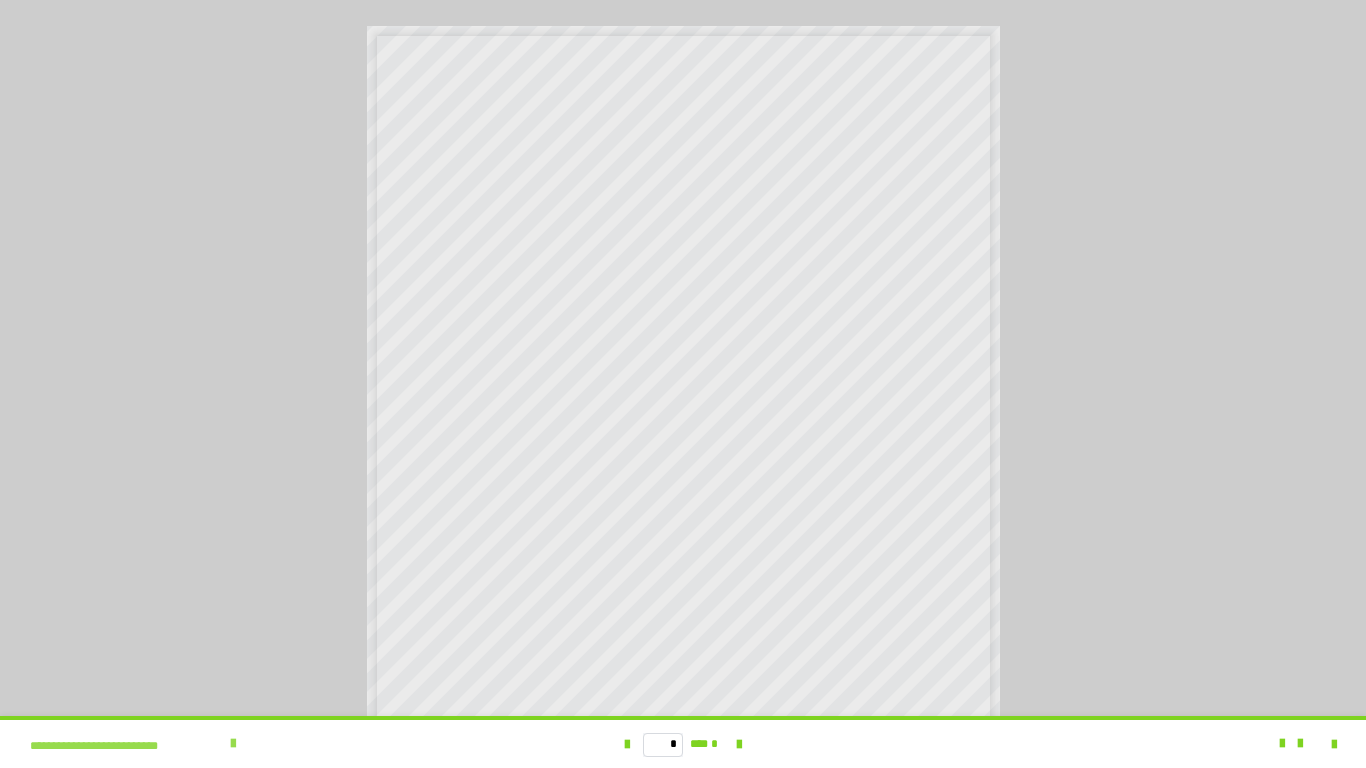click at bounding box center [233, 744] 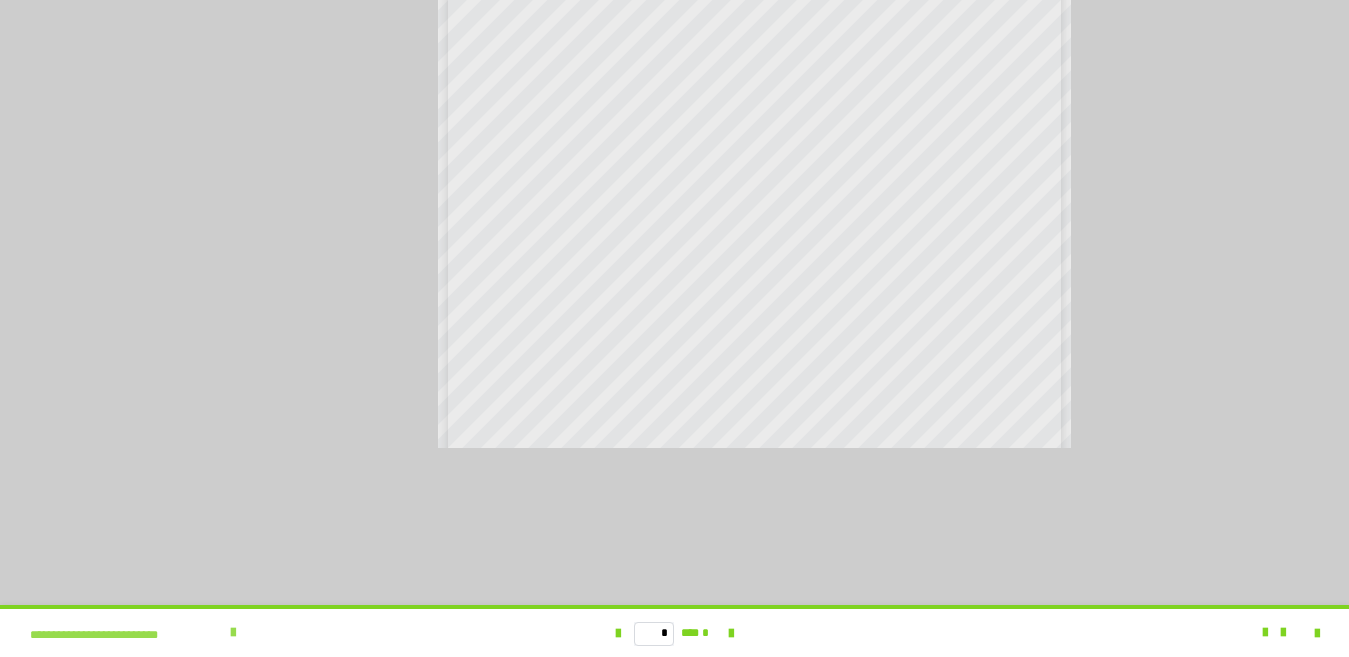 scroll, scrollTop: 3987, scrollLeft: 0, axis: vertical 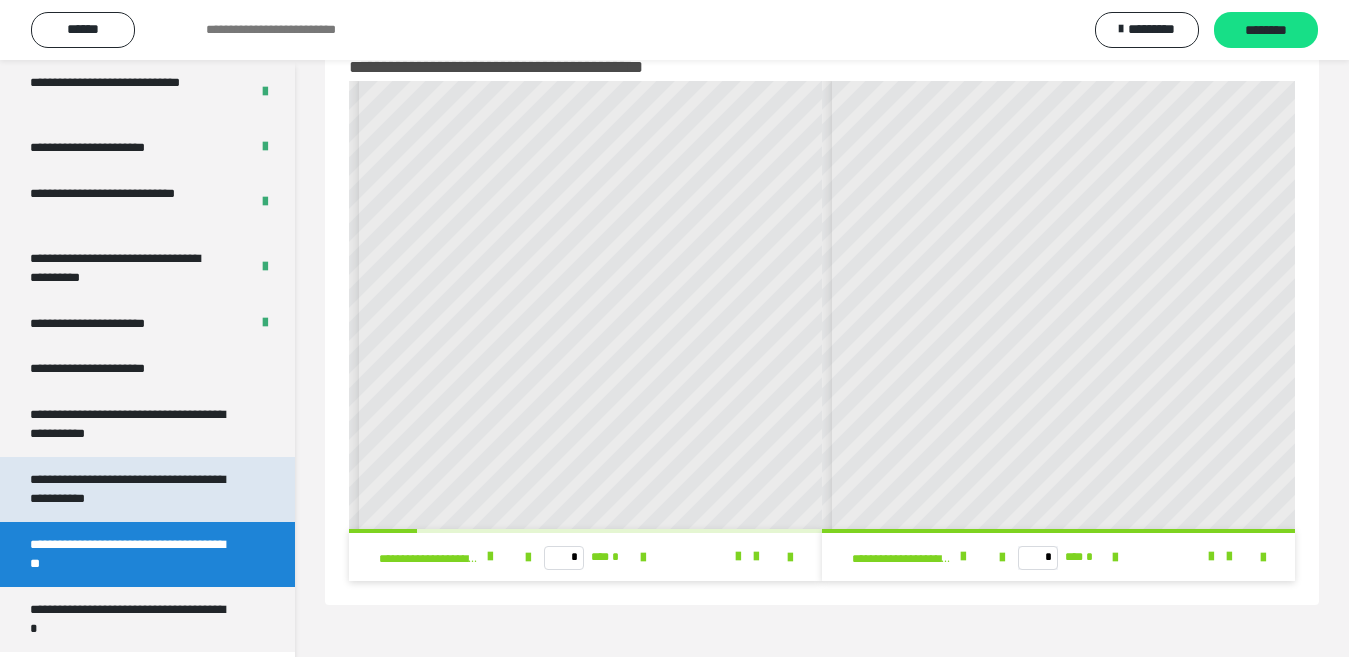 click on "**********" at bounding box center [131, 489] 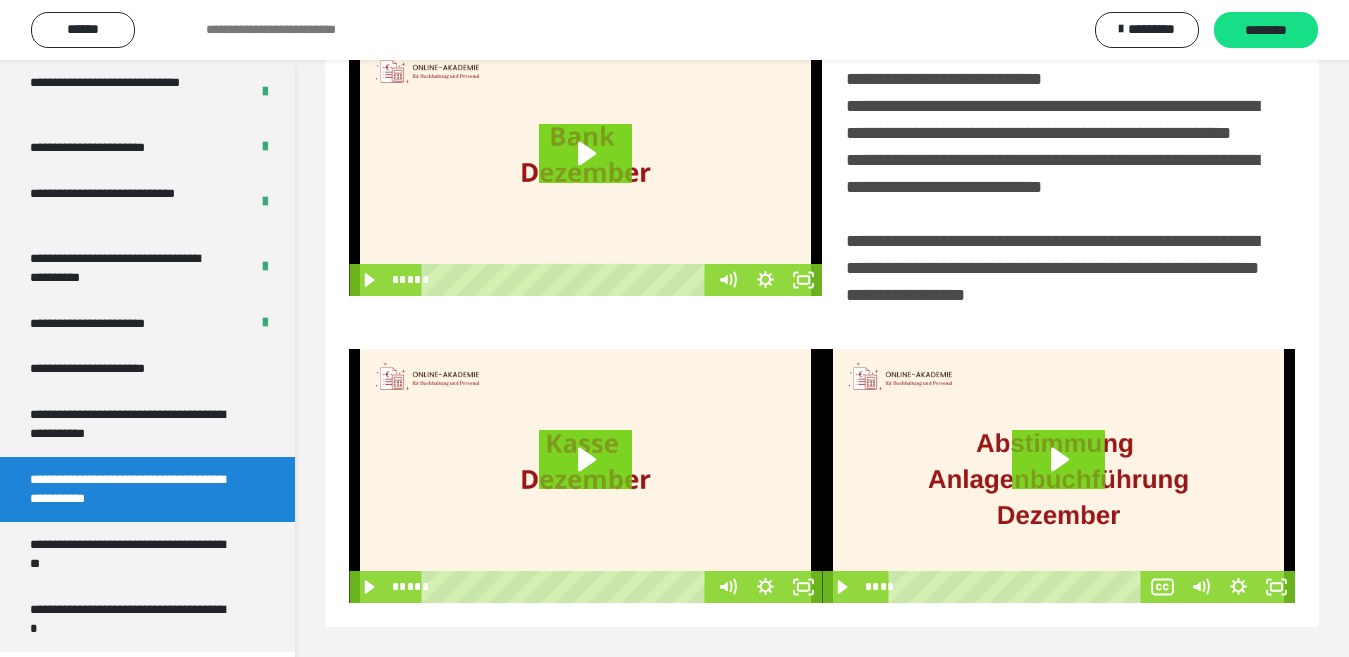 scroll, scrollTop: 486, scrollLeft: 0, axis: vertical 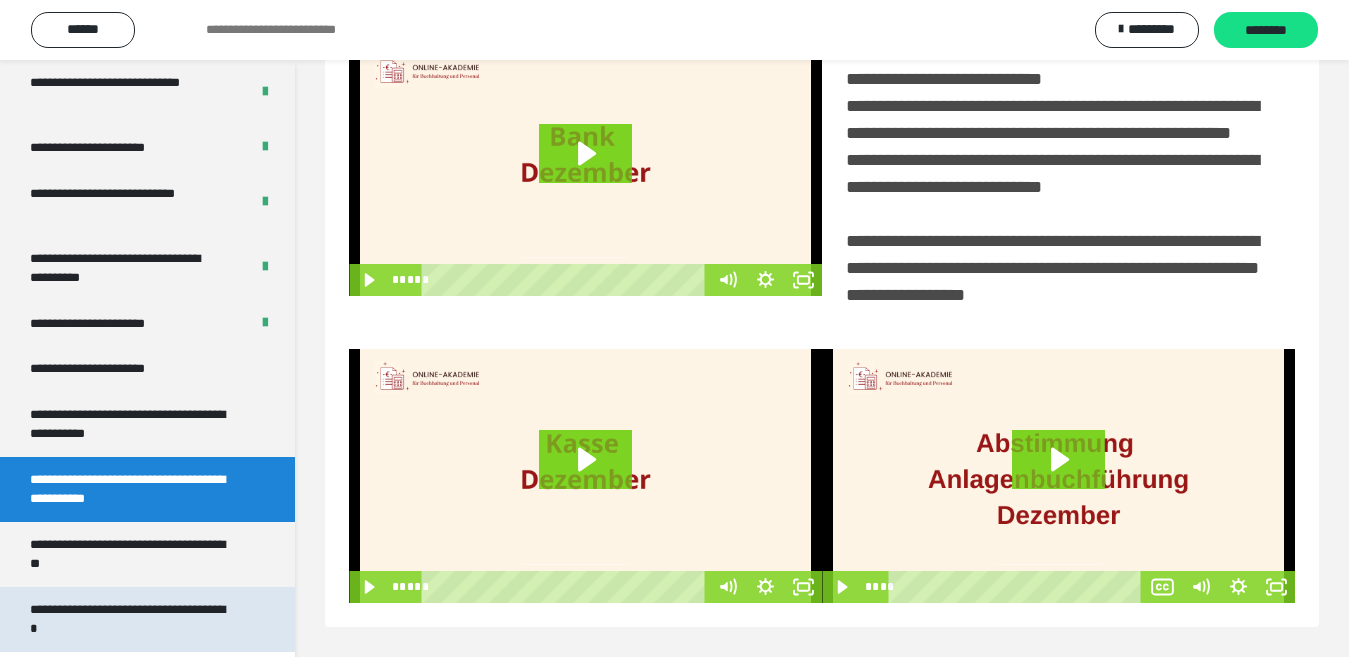 click on "**********" at bounding box center (131, 619) 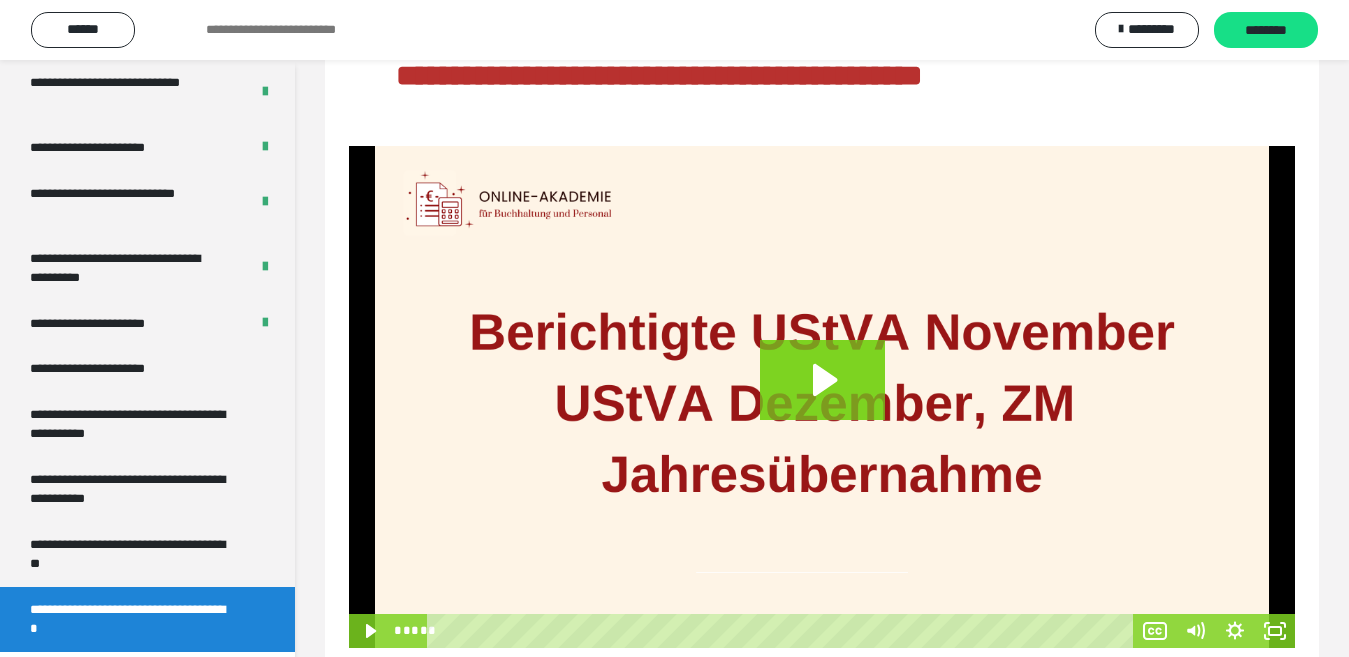 scroll, scrollTop: 241, scrollLeft: 0, axis: vertical 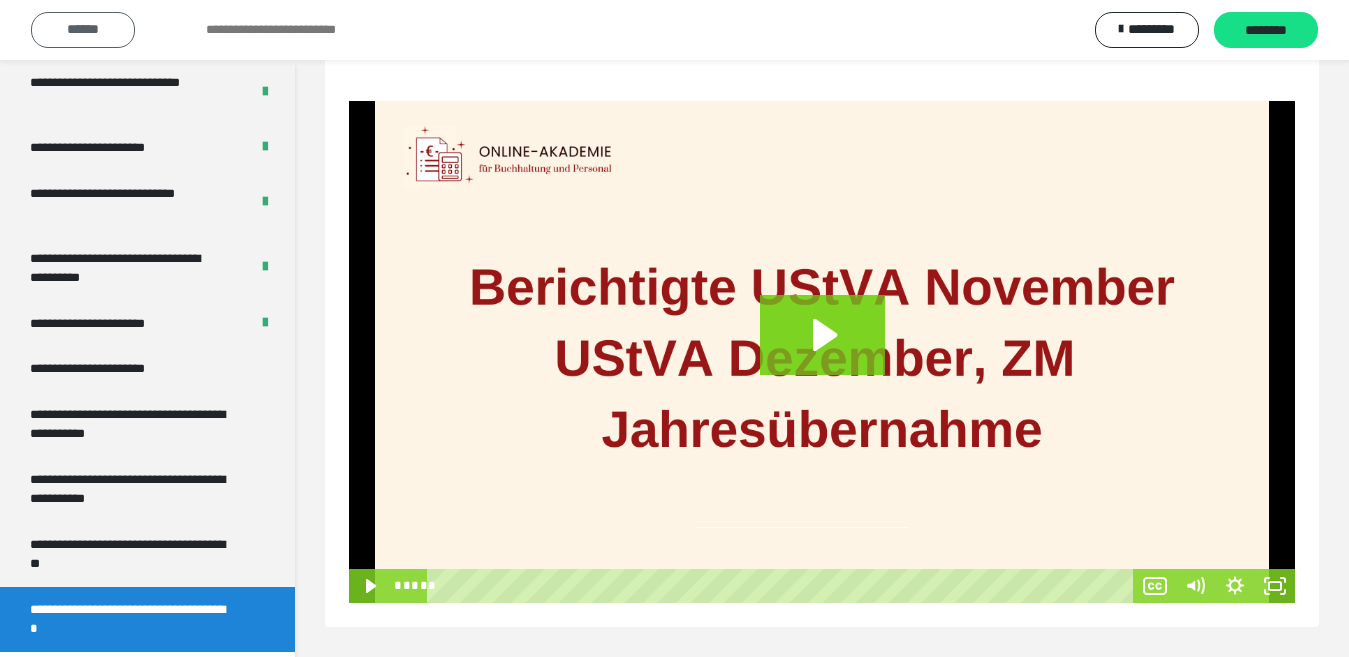 click on "******" at bounding box center [83, 30] 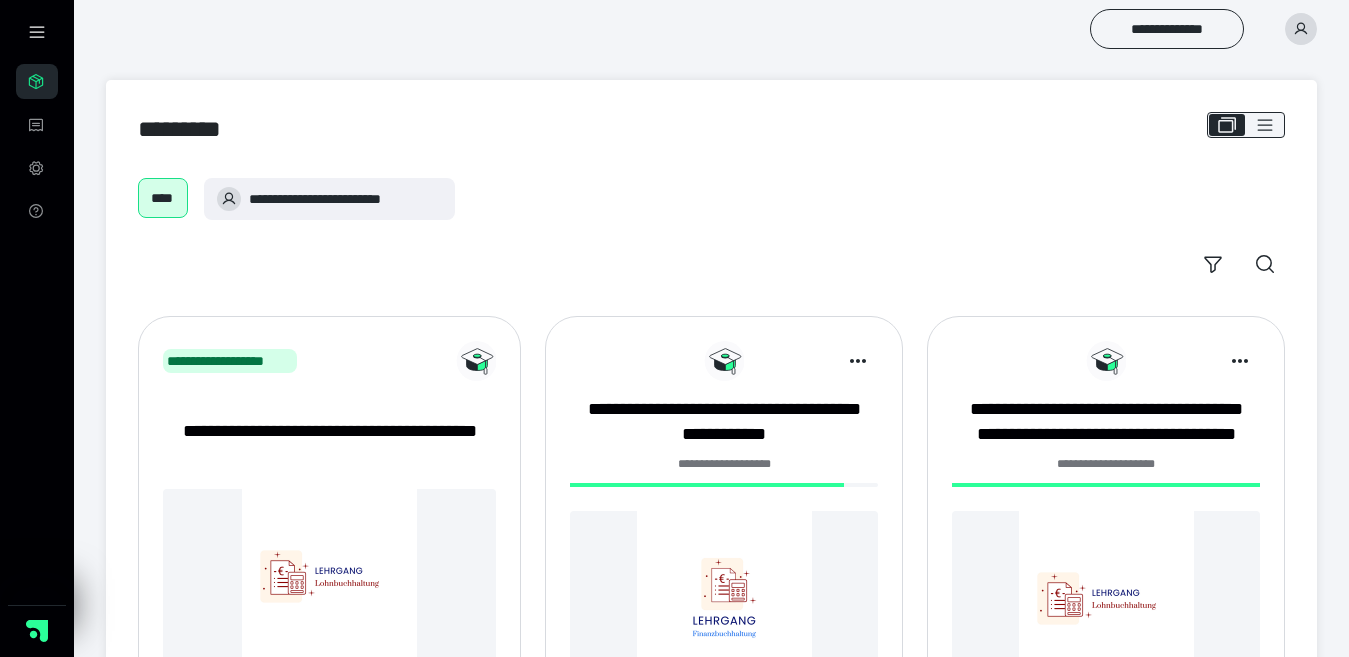 scroll, scrollTop: 0, scrollLeft: 0, axis: both 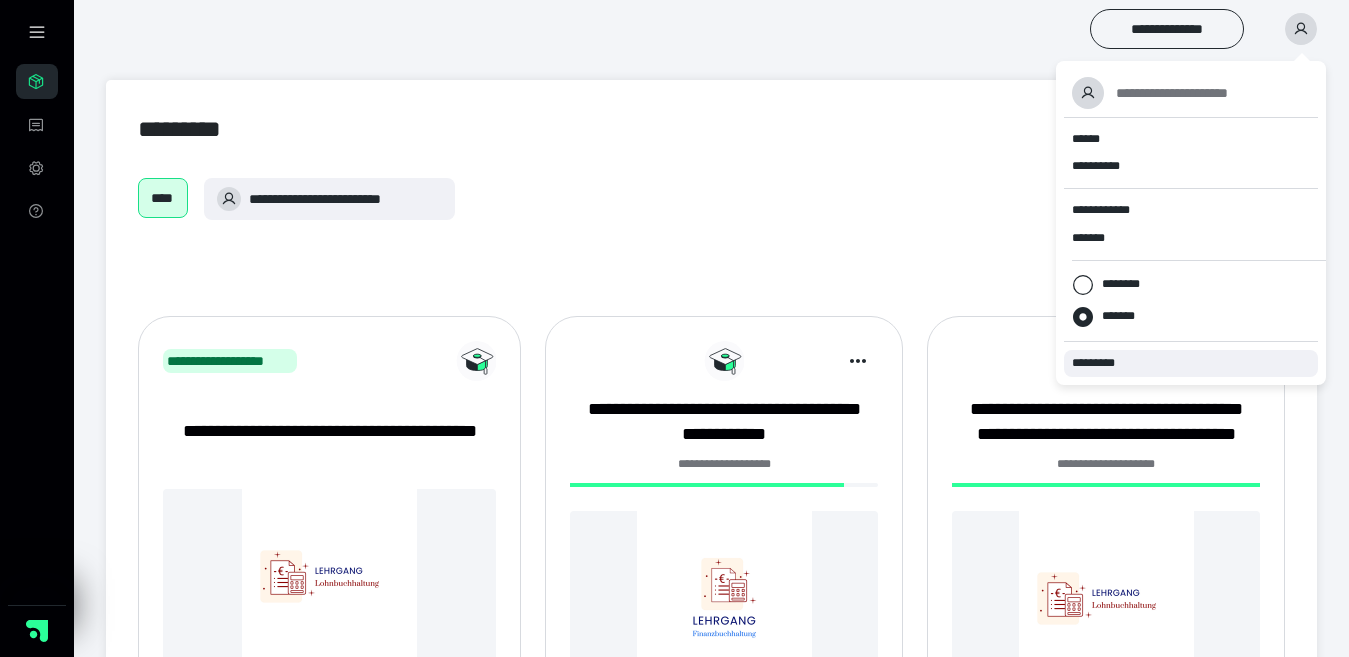 click on "*********" at bounding box center [1102, 363] 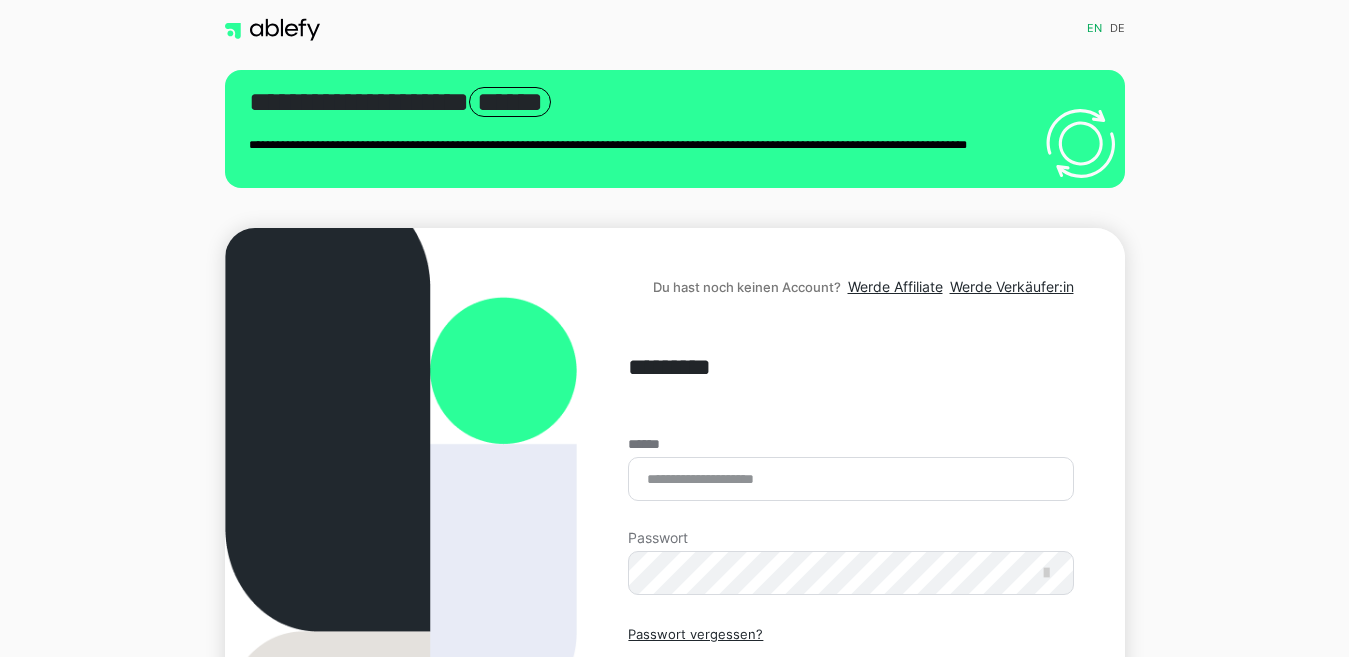 scroll, scrollTop: 0, scrollLeft: 0, axis: both 